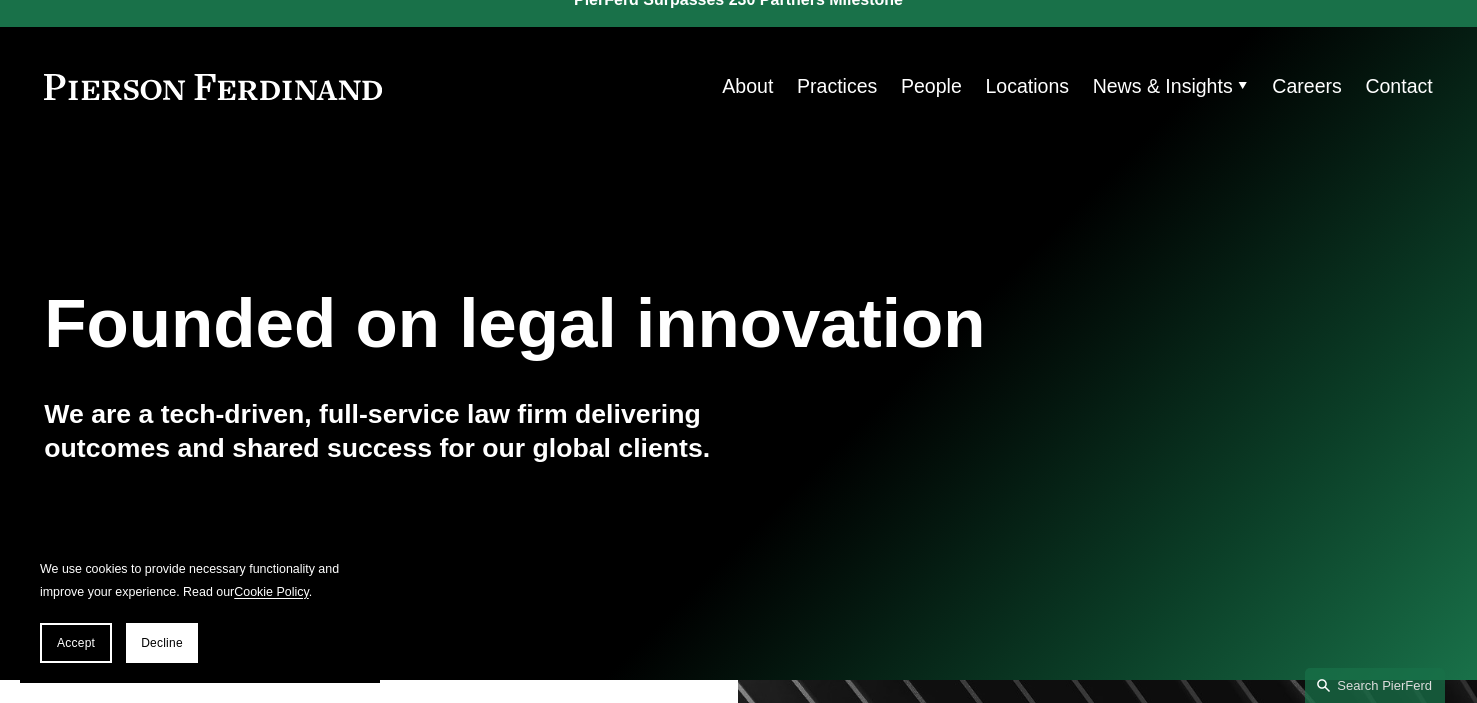 scroll, scrollTop: 100, scrollLeft: 0, axis: vertical 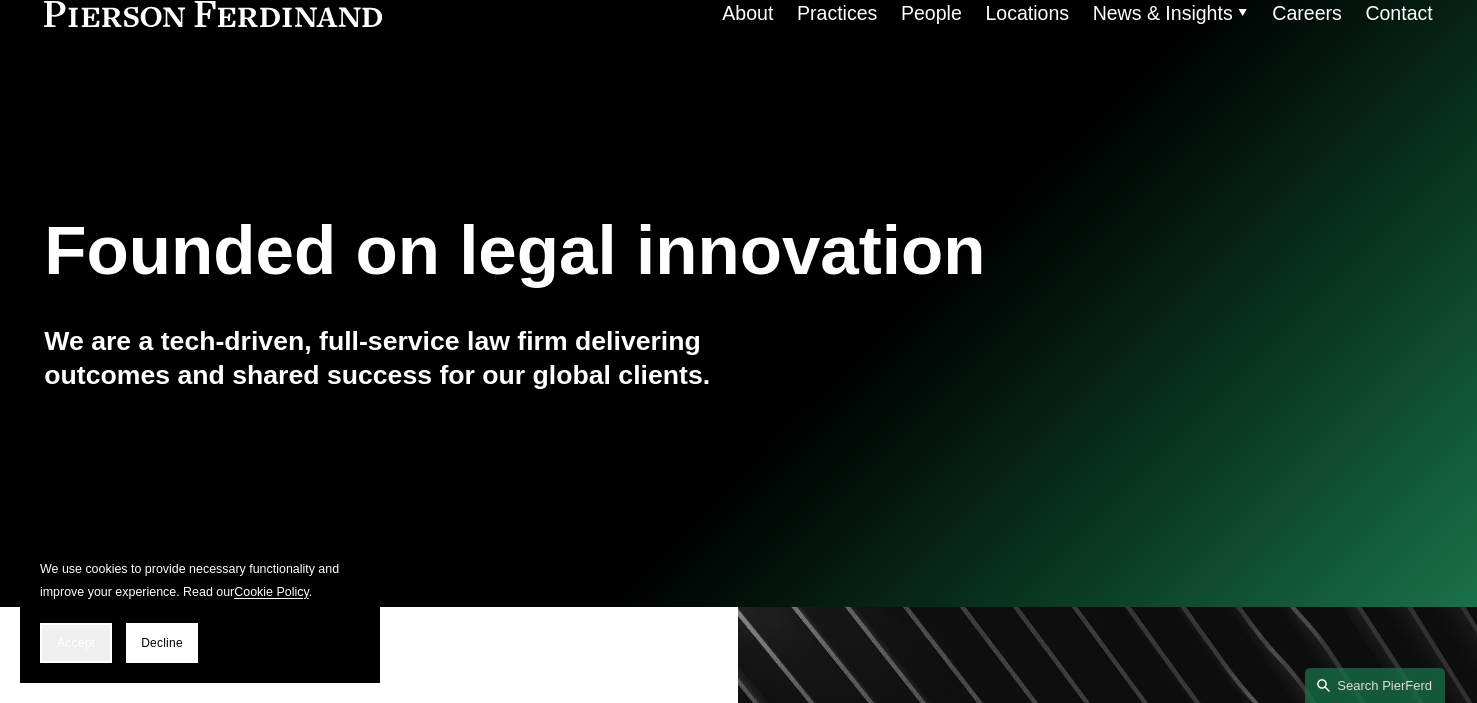 click on "Accept" at bounding box center [76, 643] 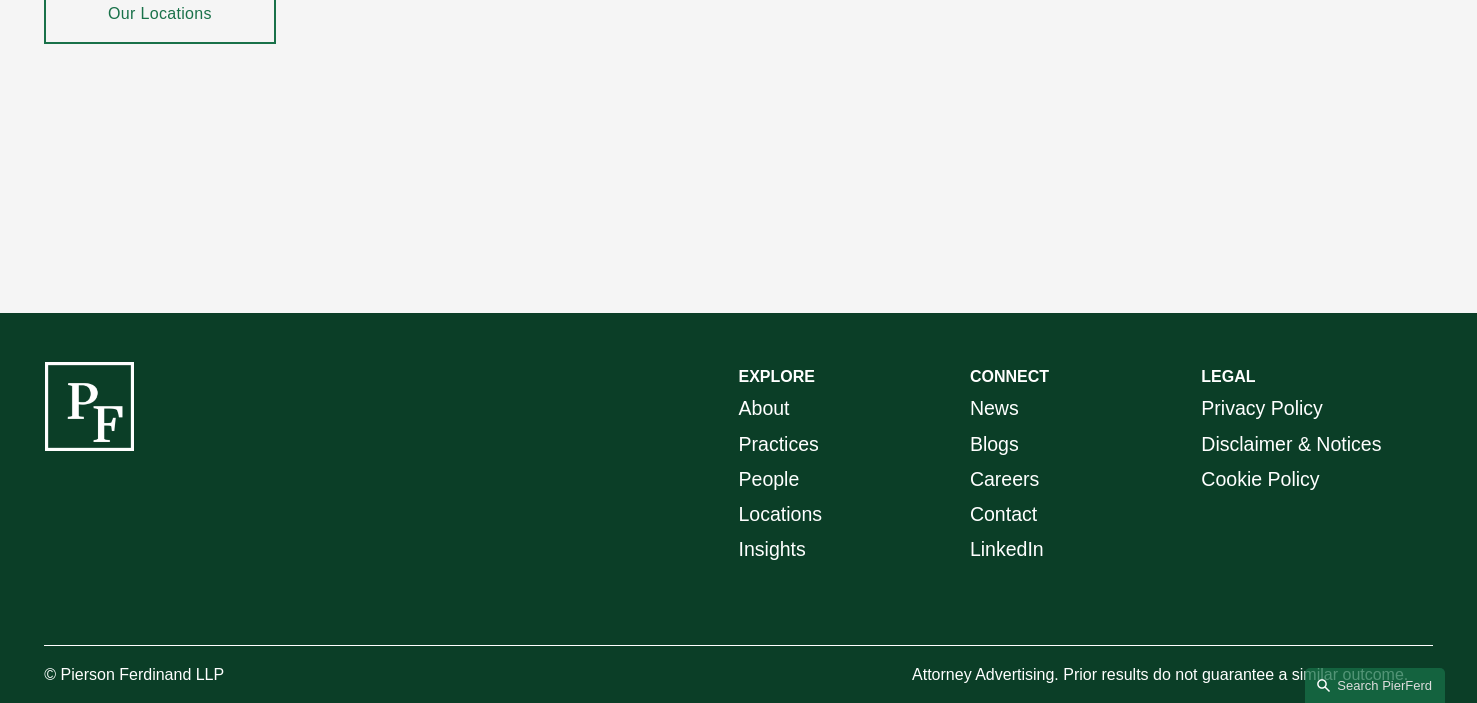scroll, scrollTop: 3669, scrollLeft: 0, axis: vertical 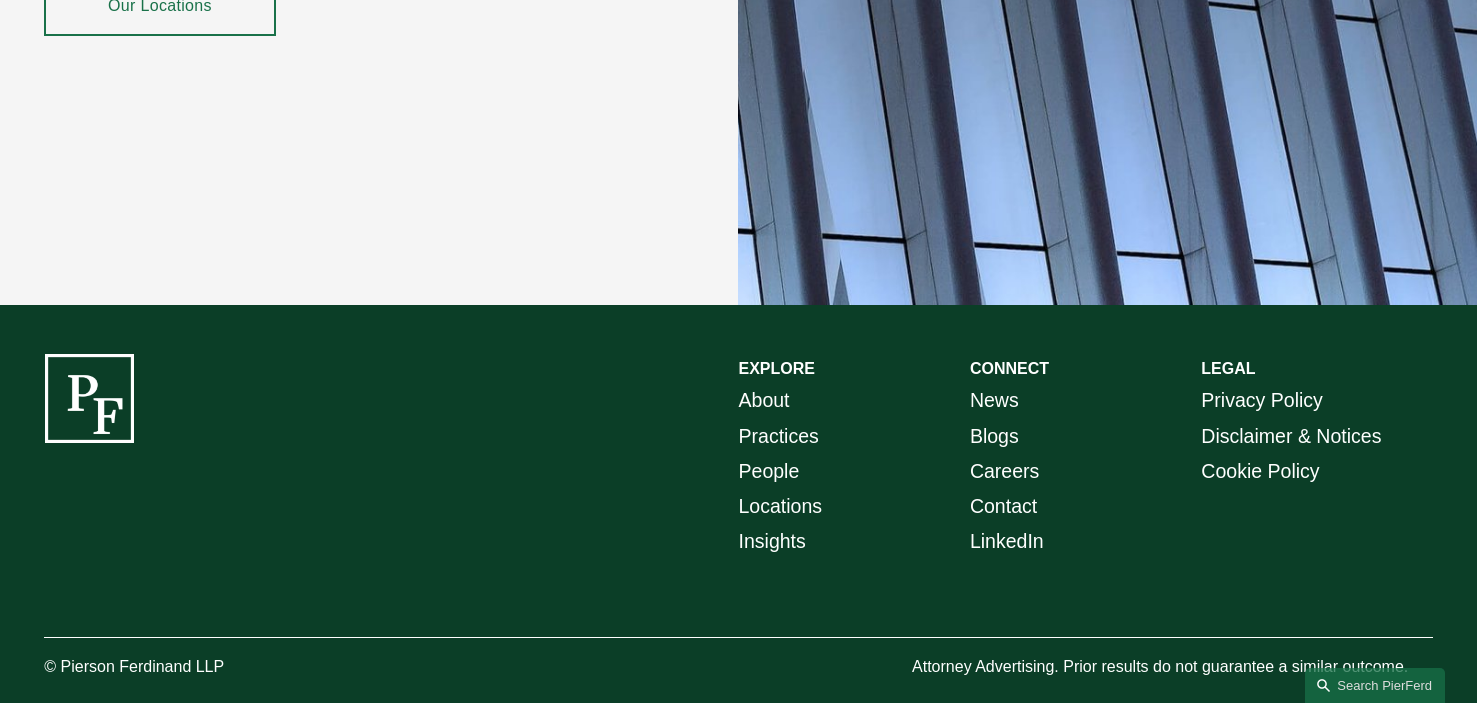 click on "Contact" at bounding box center [1003, 506] 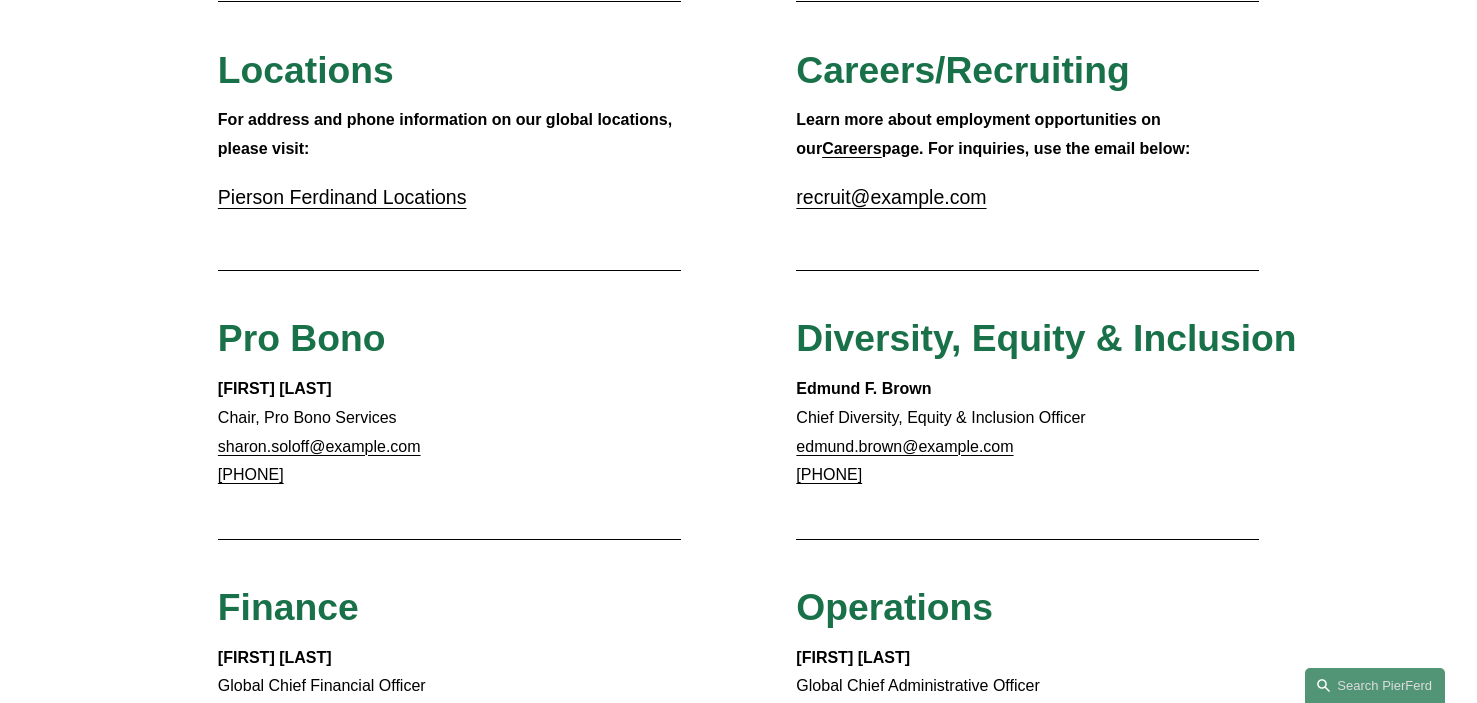 scroll, scrollTop: 692, scrollLeft: 0, axis: vertical 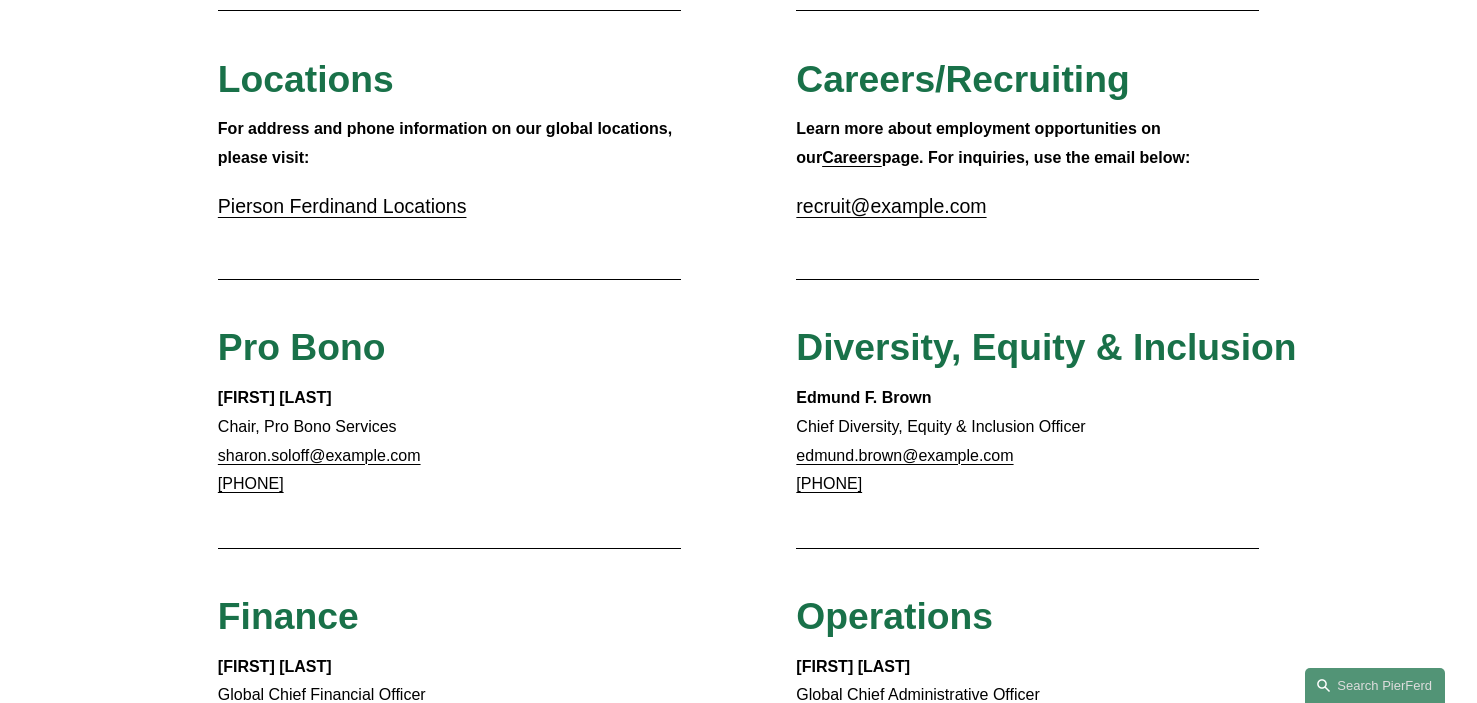 click on "Pierson Ferdinand Locations" at bounding box center [342, 206] 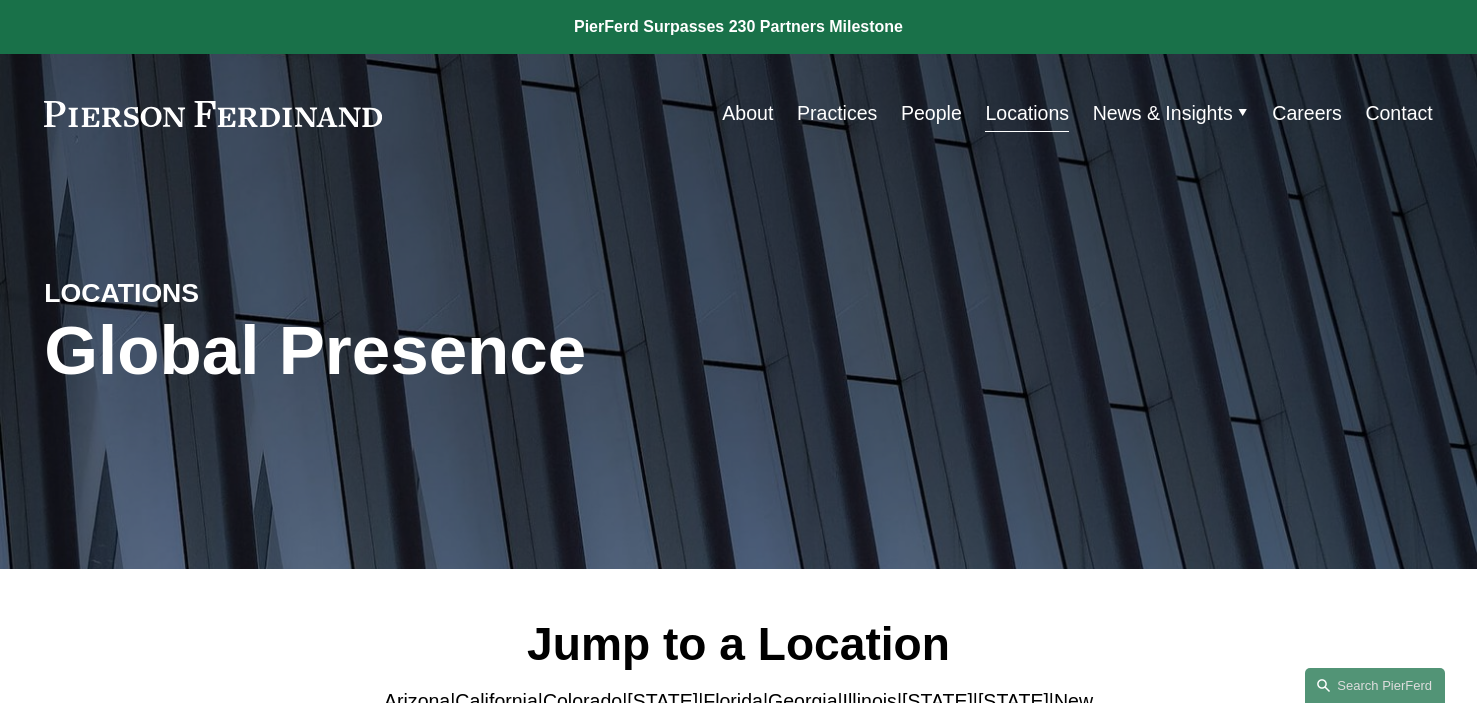 scroll, scrollTop: 300, scrollLeft: 0, axis: vertical 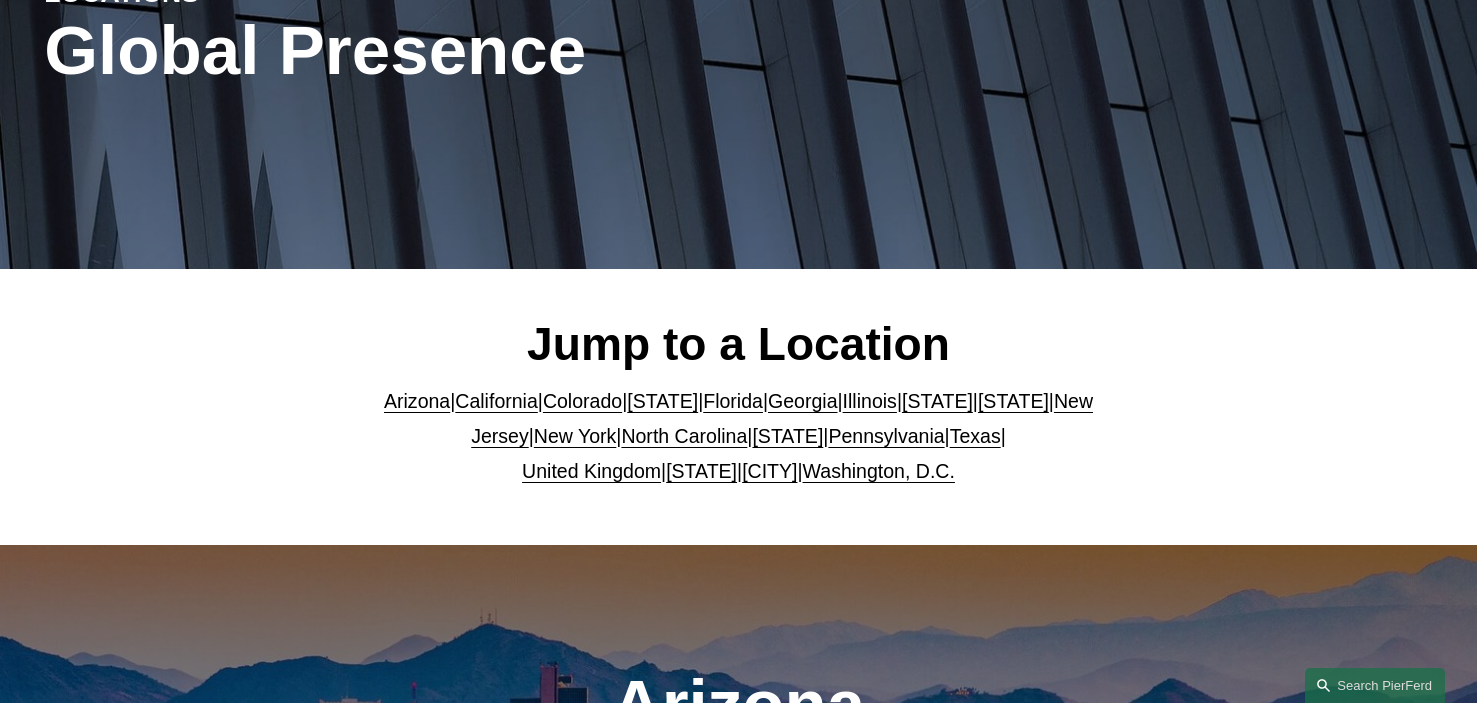 click on "Pennsylvania" at bounding box center (886, 436) 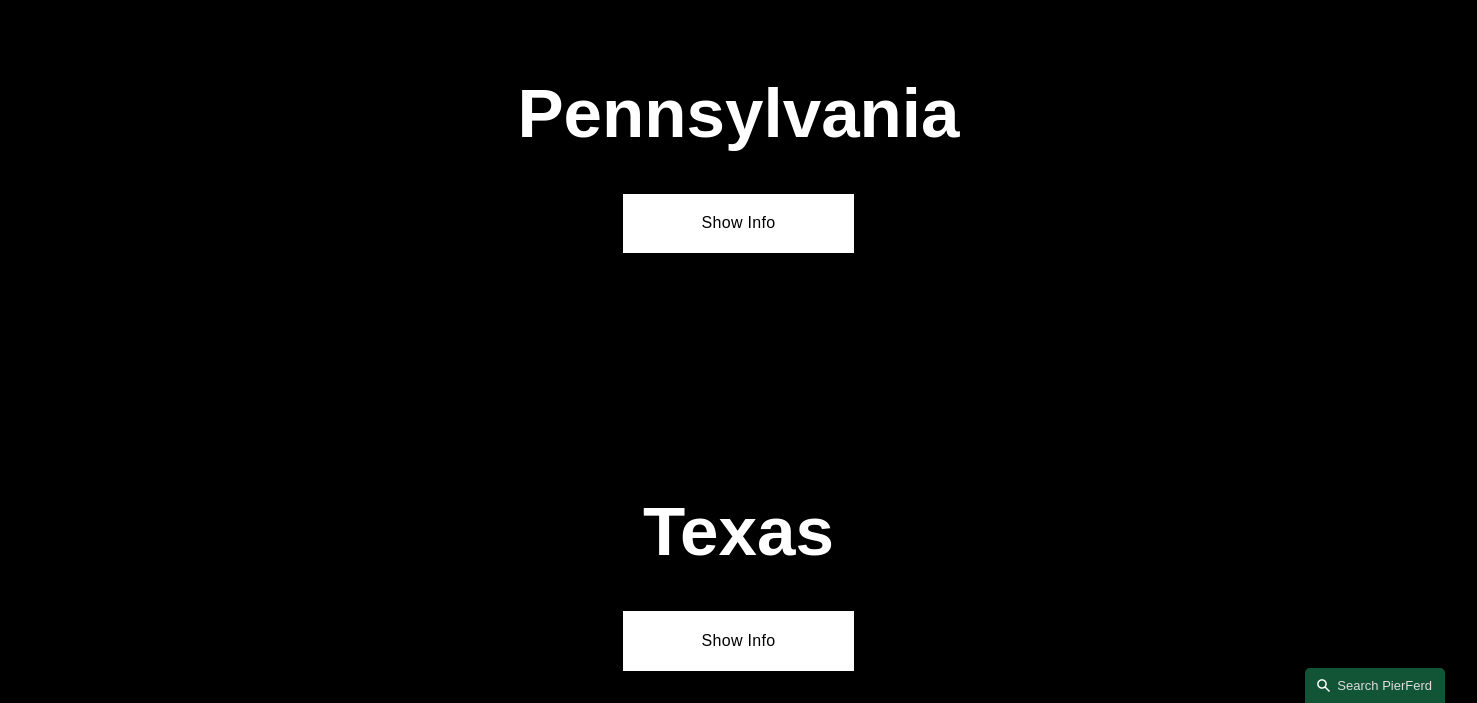 scroll, scrollTop: 6328, scrollLeft: 0, axis: vertical 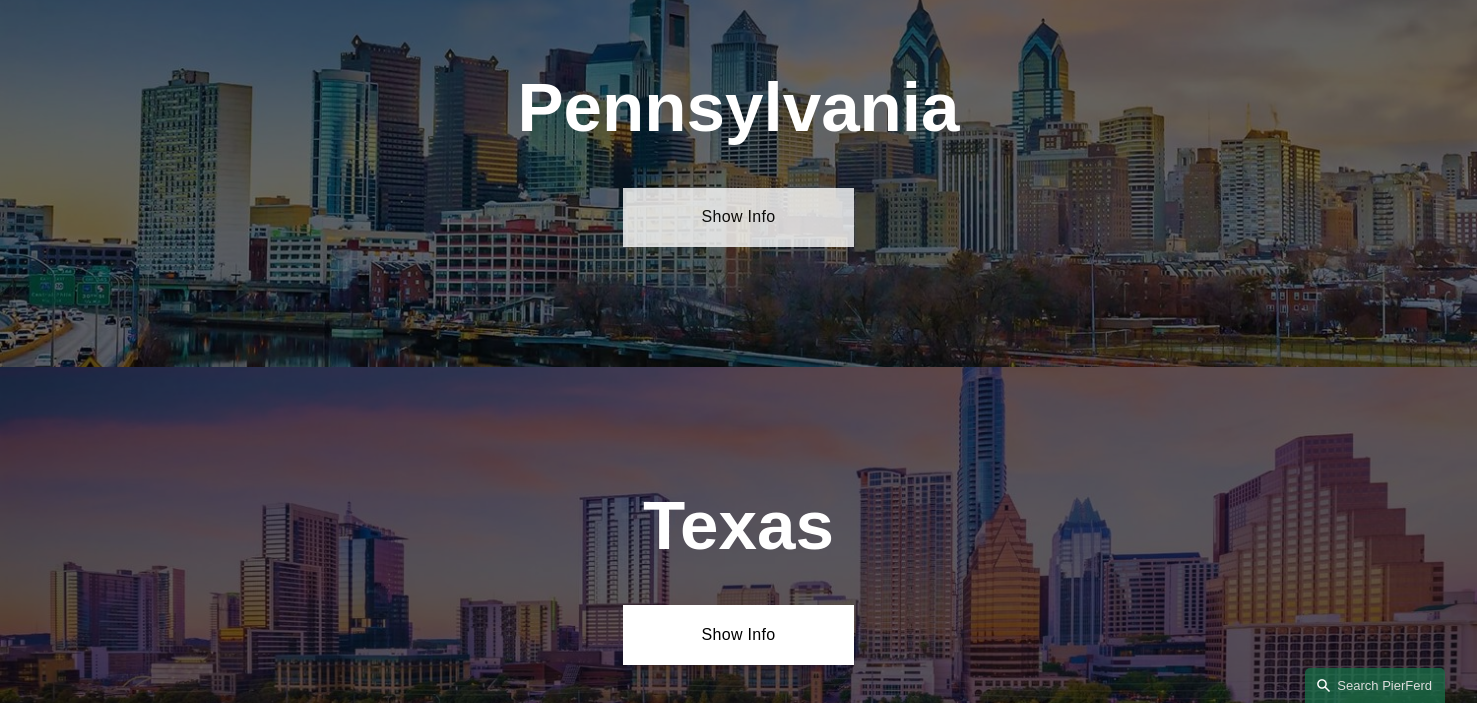 click on "Show Info" at bounding box center [738, 218] 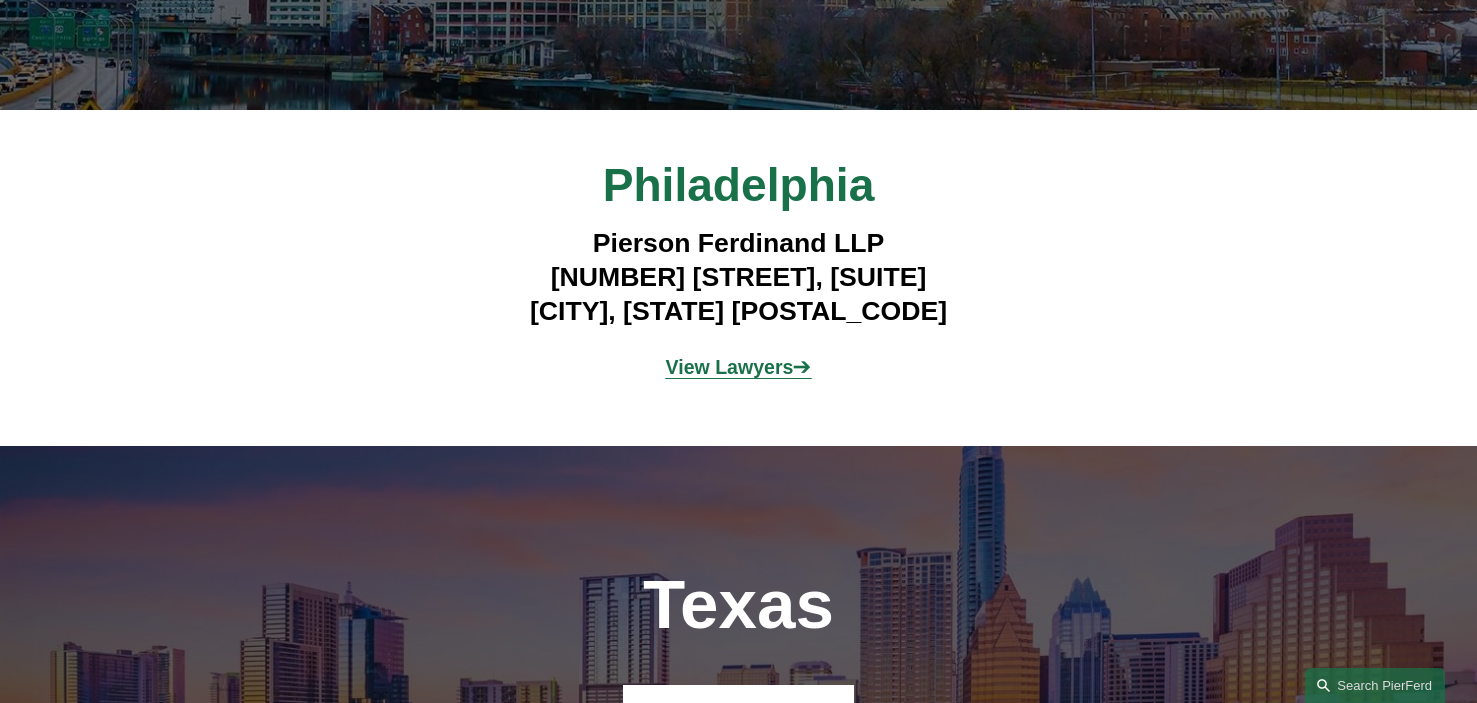 scroll, scrollTop: 6628, scrollLeft: 0, axis: vertical 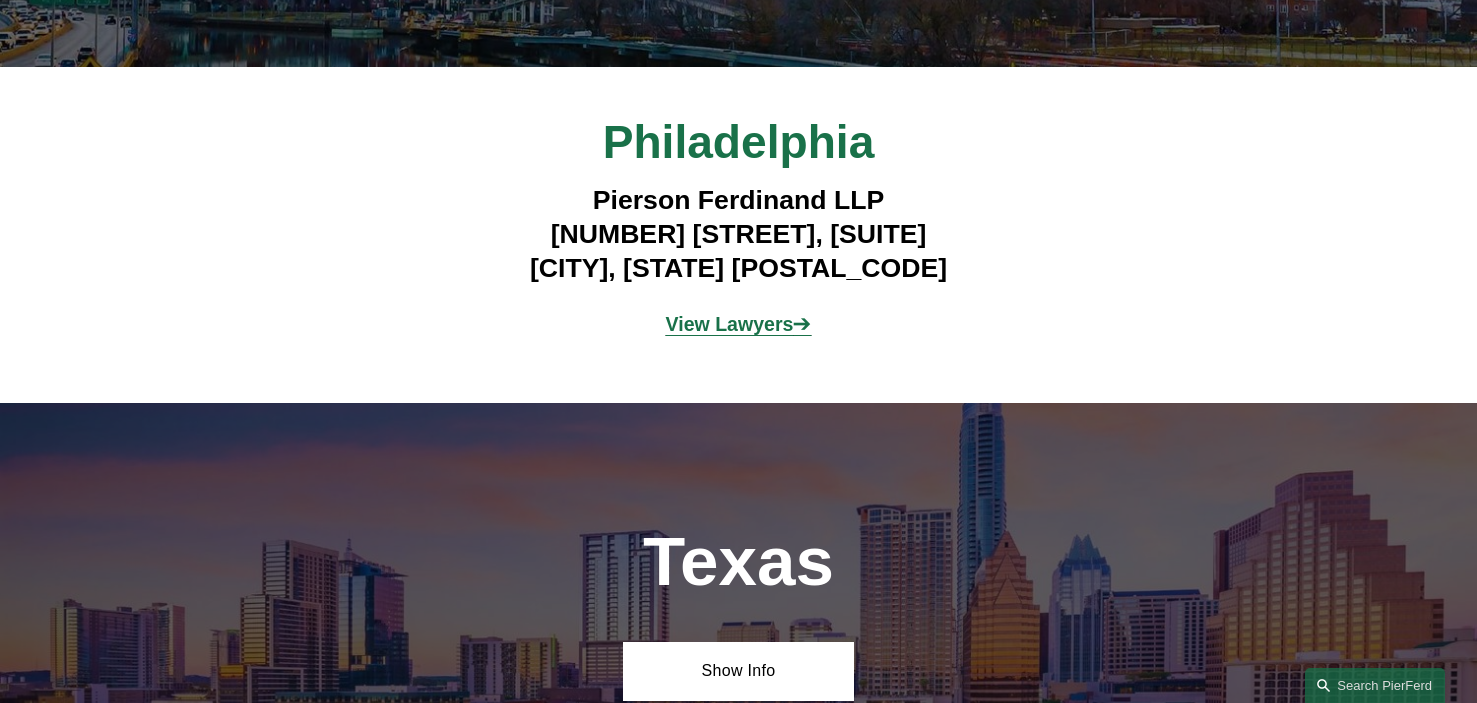 click on "View Lawyers" at bounding box center (730, 324) 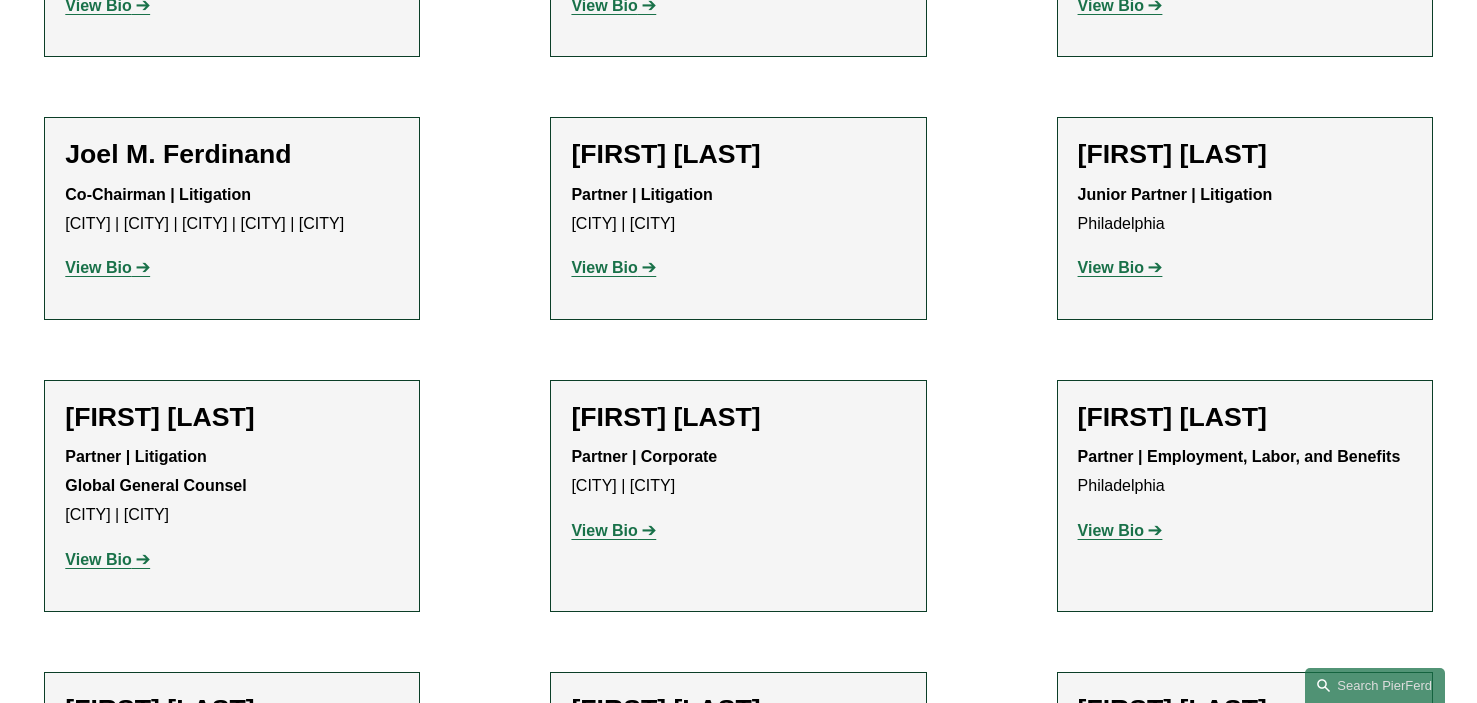 scroll, scrollTop: 1600, scrollLeft: 0, axis: vertical 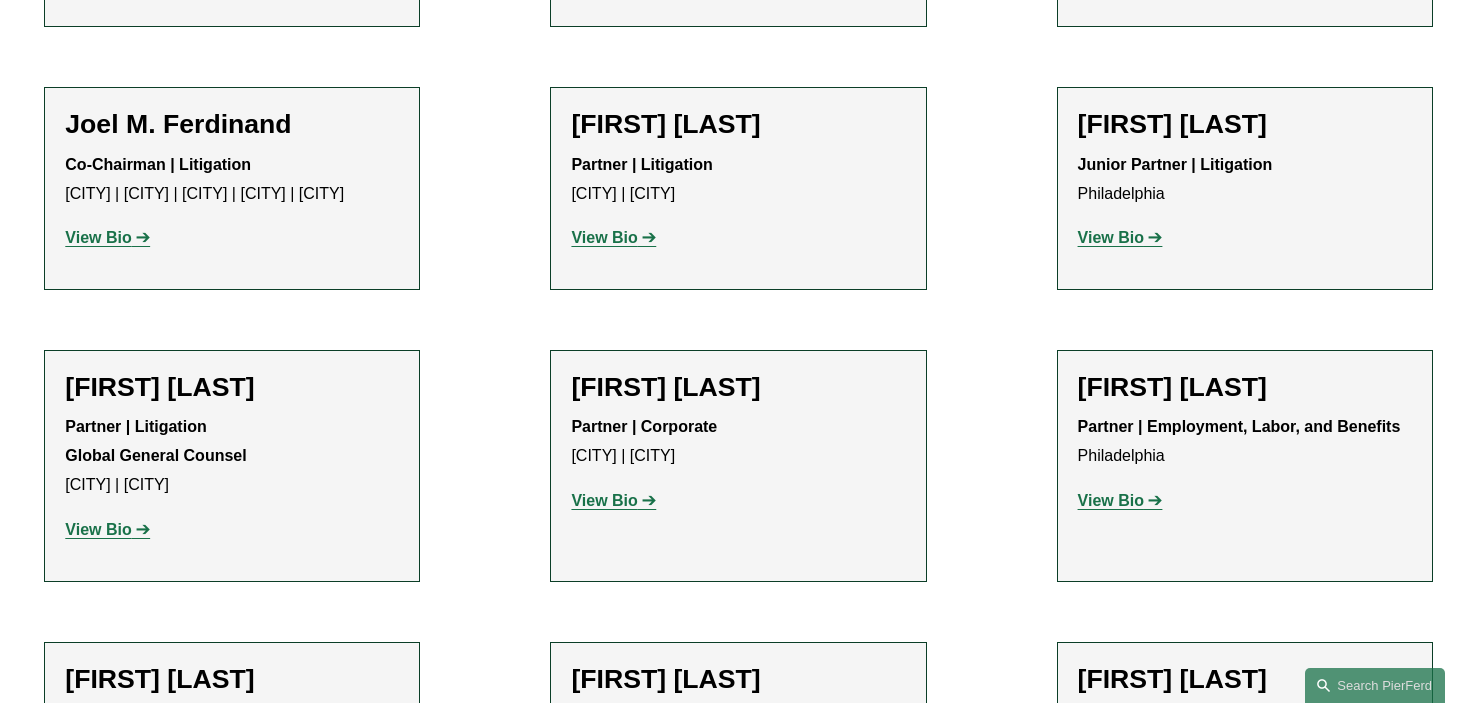 click on "View Bio" 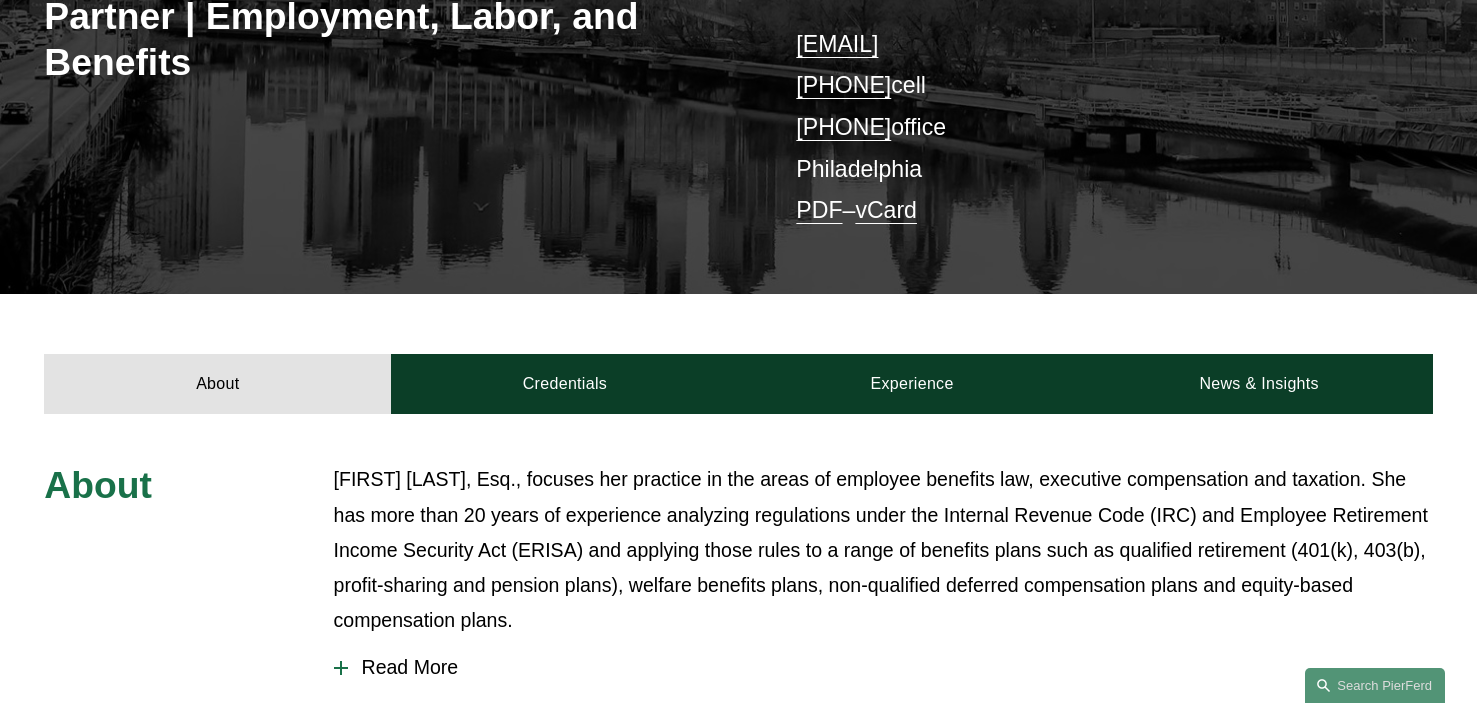 scroll, scrollTop: 400, scrollLeft: 0, axis: vertical 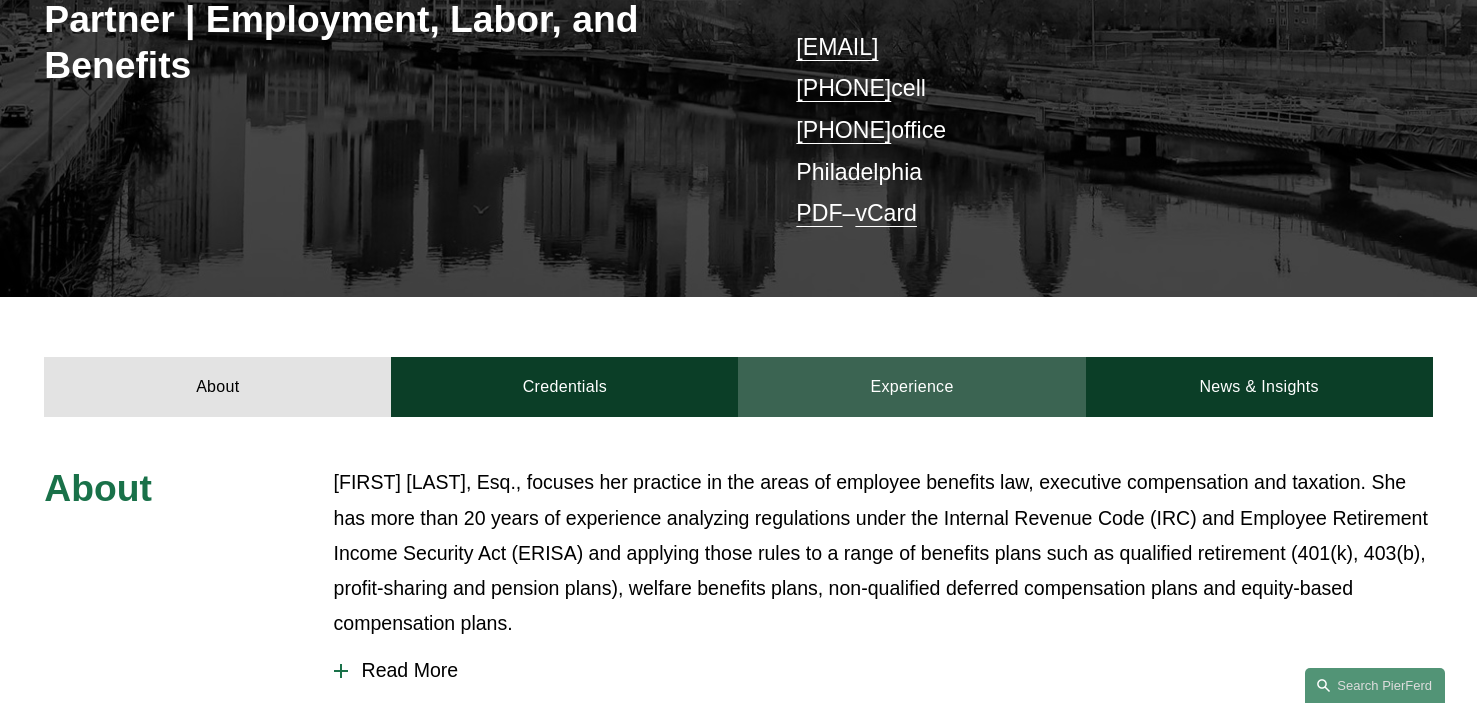 click on "Experience" at bounding box center (911, 387) 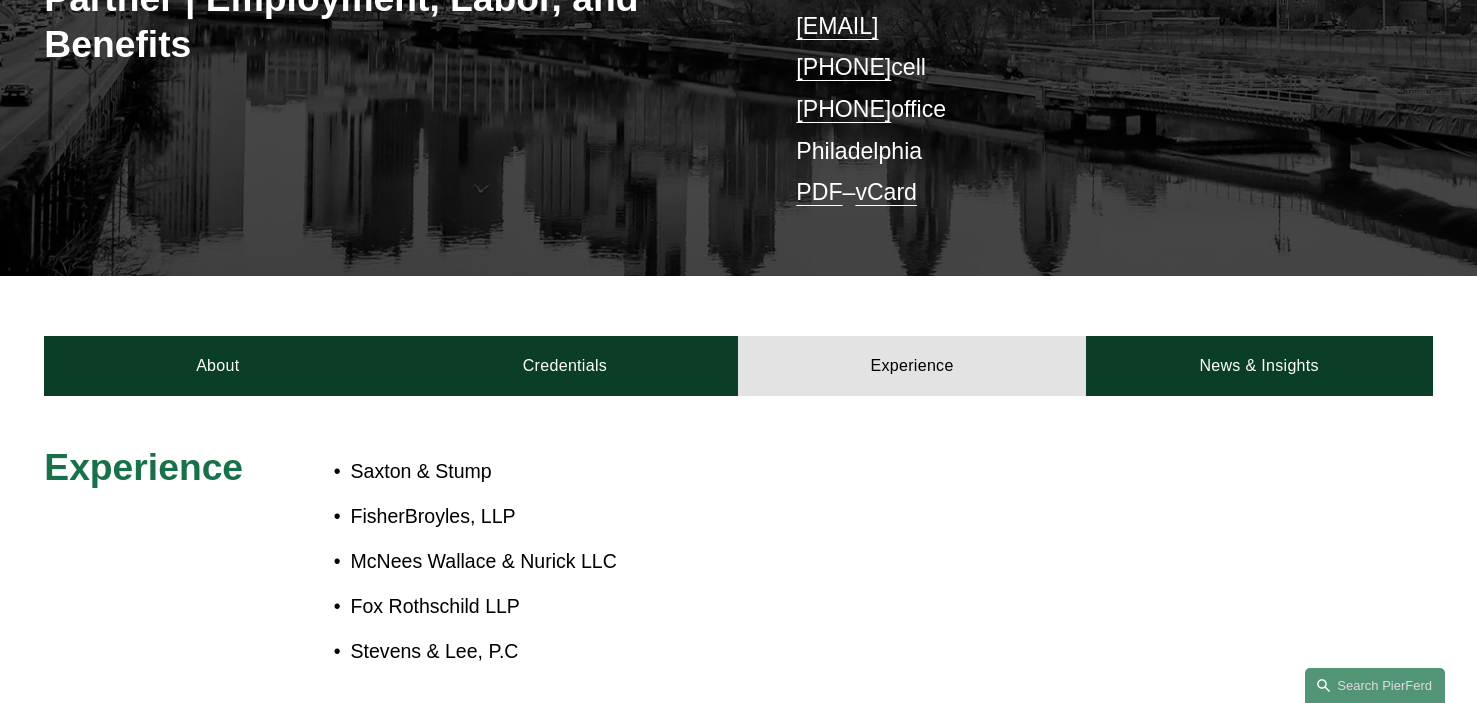 scroll, scrollTop: 385, scrollLeft: 0, axis: vertical 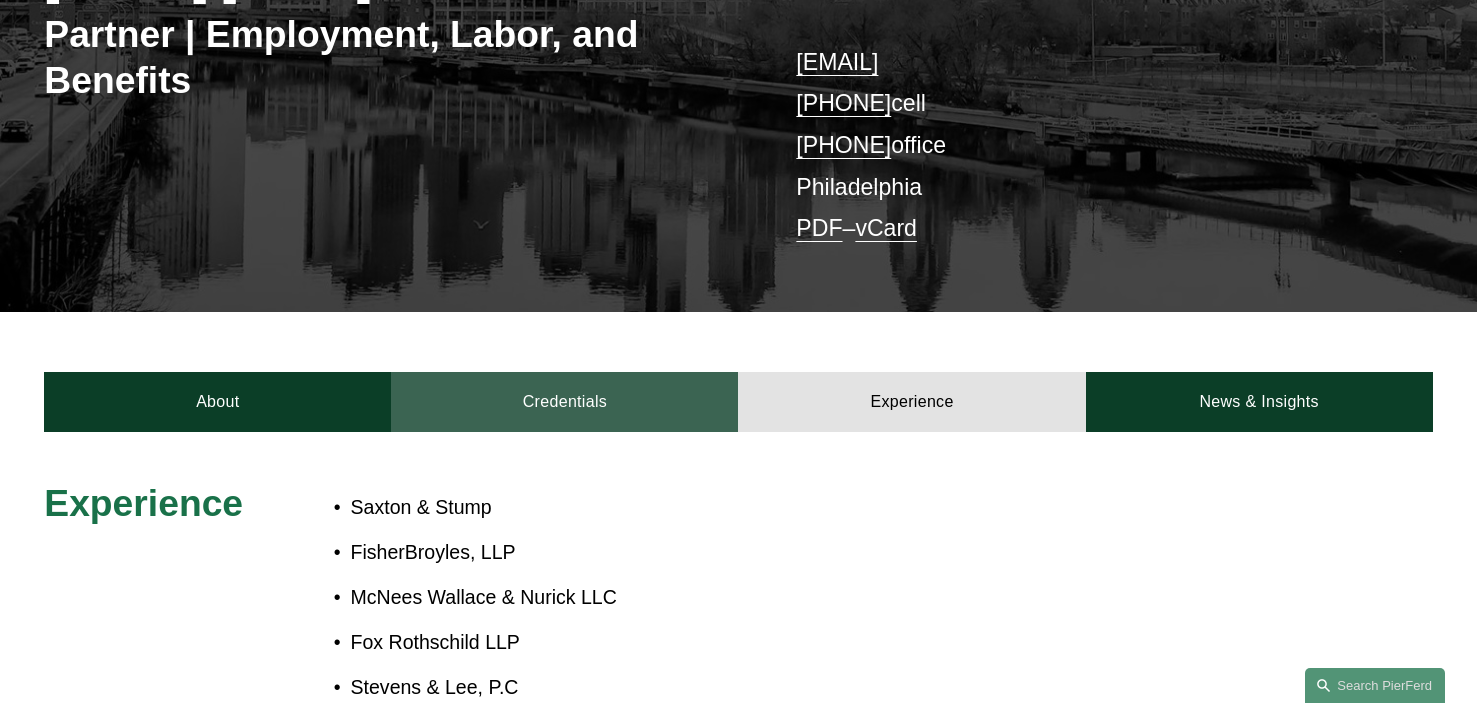 click on "Credentials" at bounding box center (564, 402) 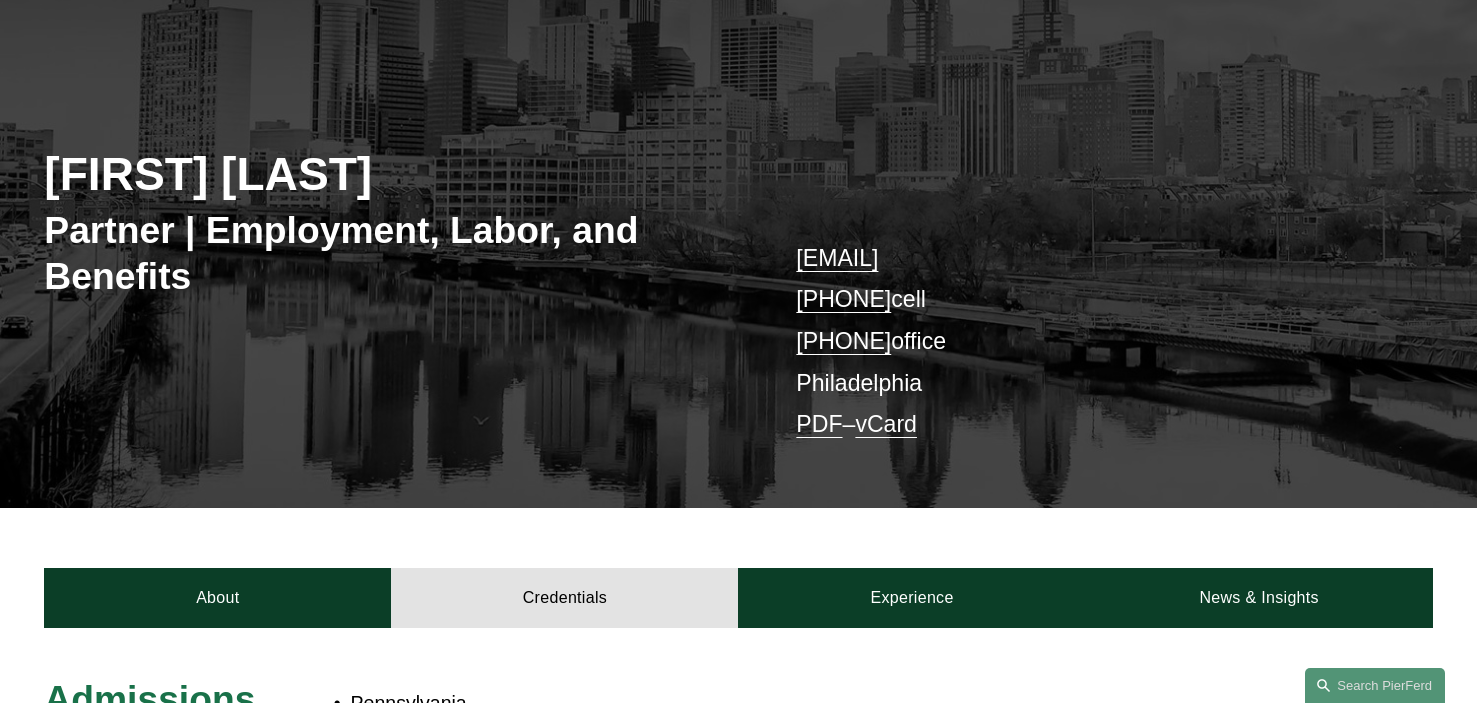 scroll, scrollTop: 185, scrollLeft: 0, axis: vertical 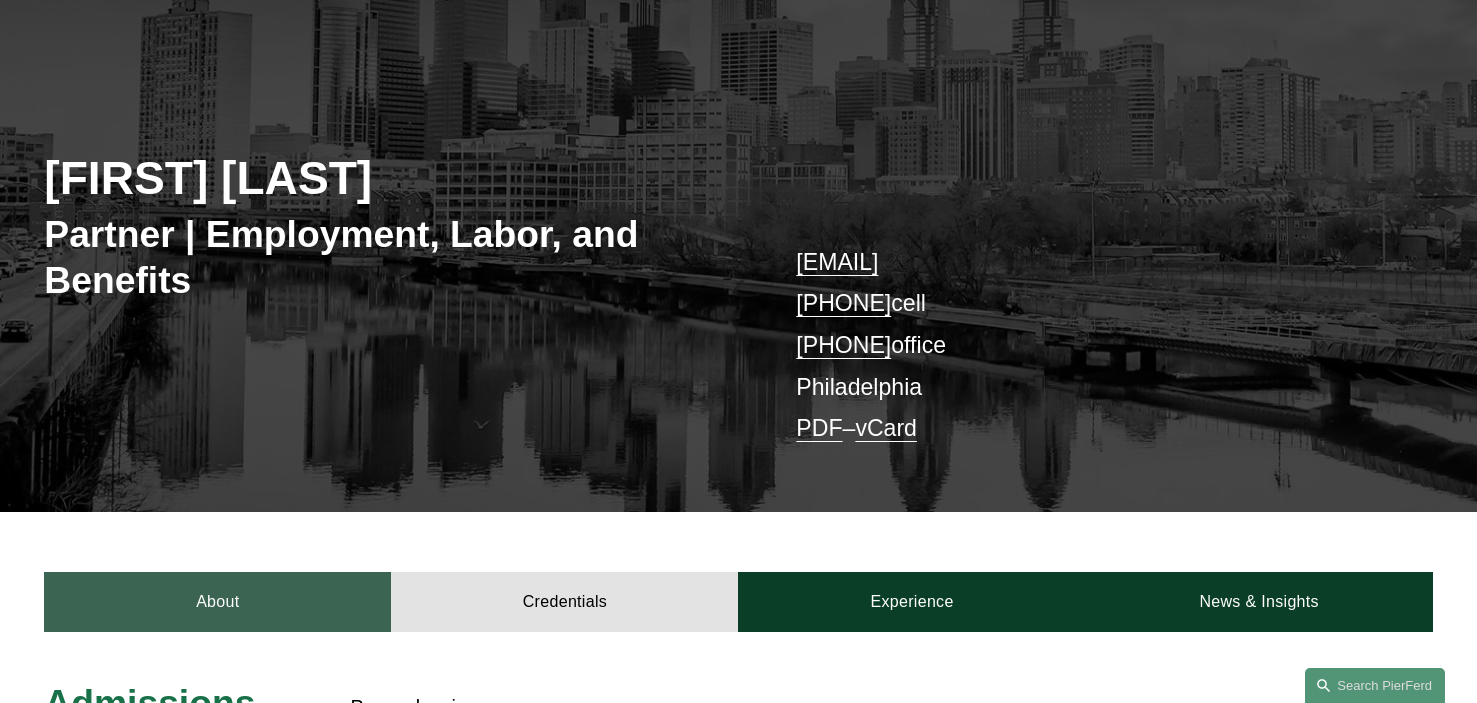 click on "About" at bounding box center [217, 602] 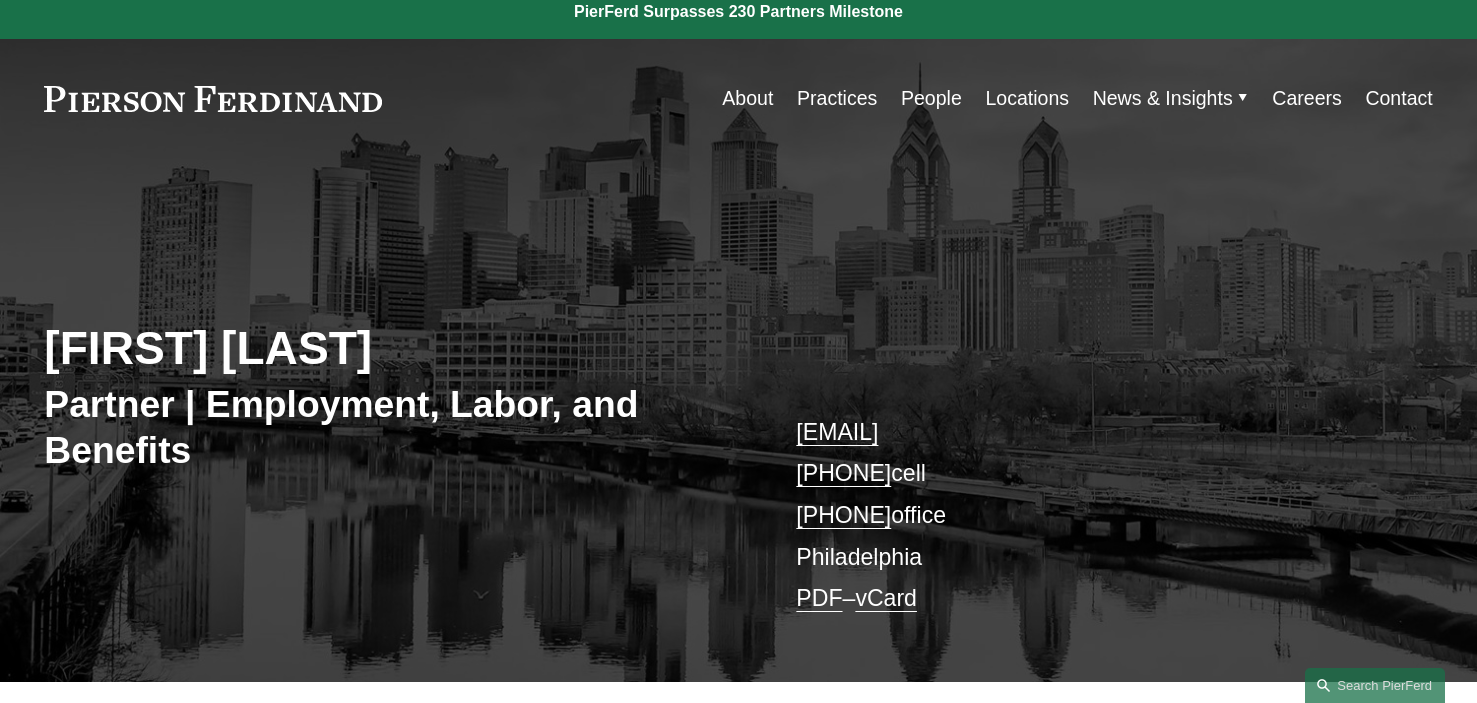 scroll, scrollTop: 0, scrollLeft: 0, axis: both 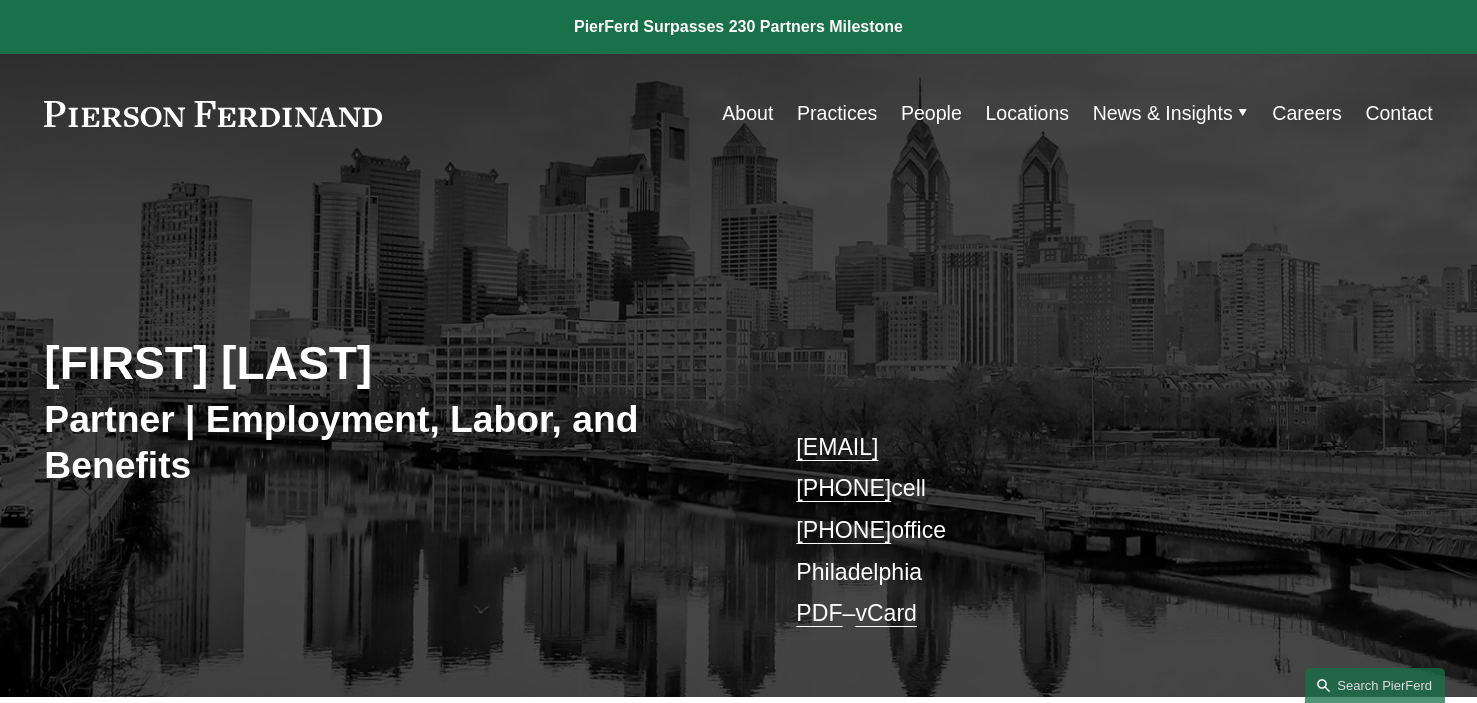 click on "Locations" at bounding box center (1027, 113) 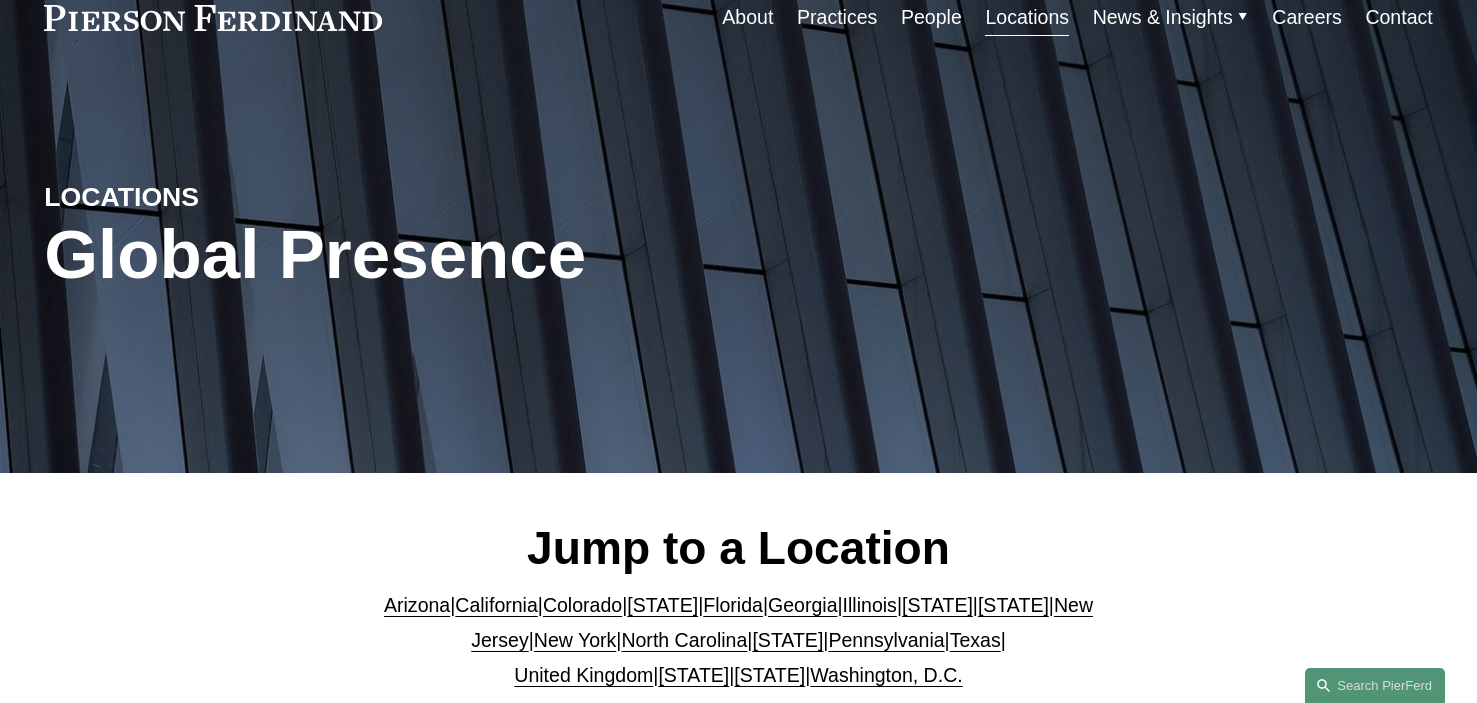 scroll, scrollTop: 400, scrollLeft: 0, axis: vertical 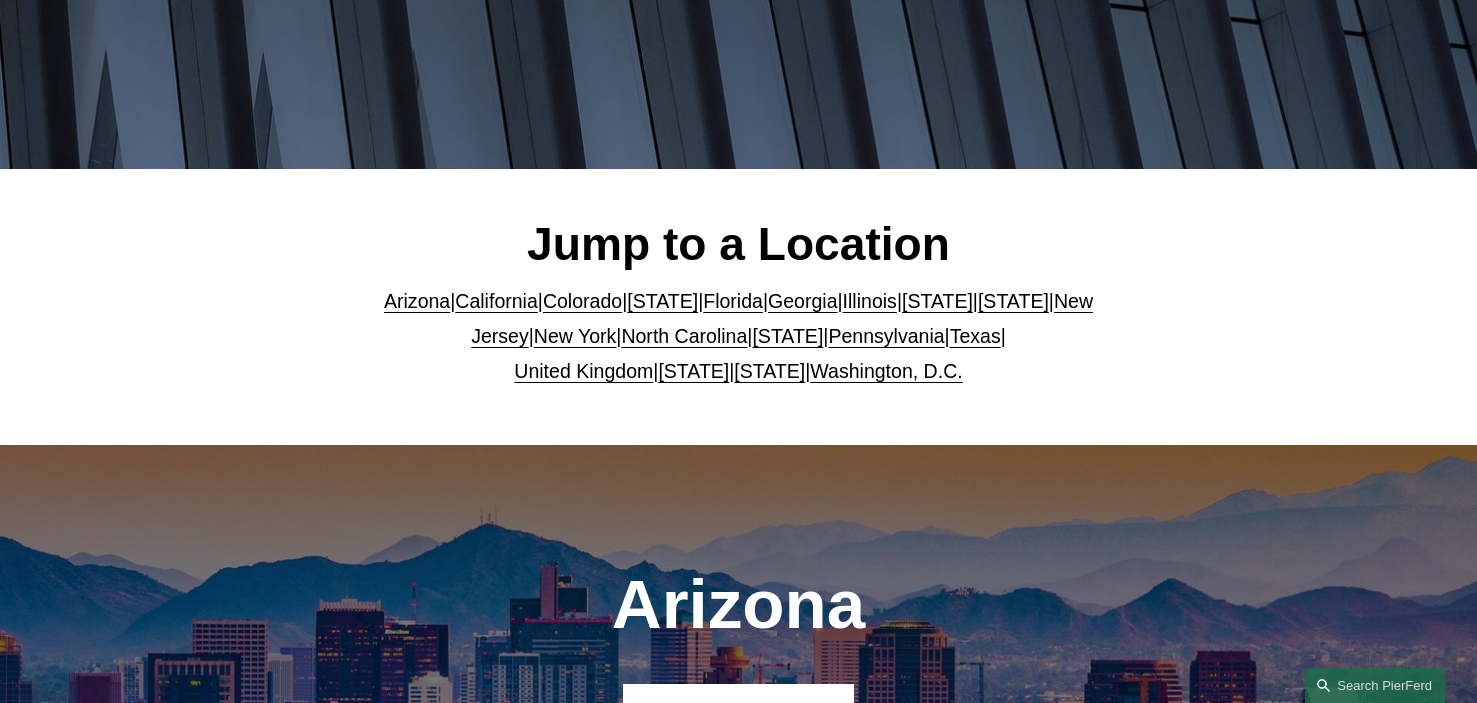 click on "Pennsylvania" at bounding box center (886, 336) 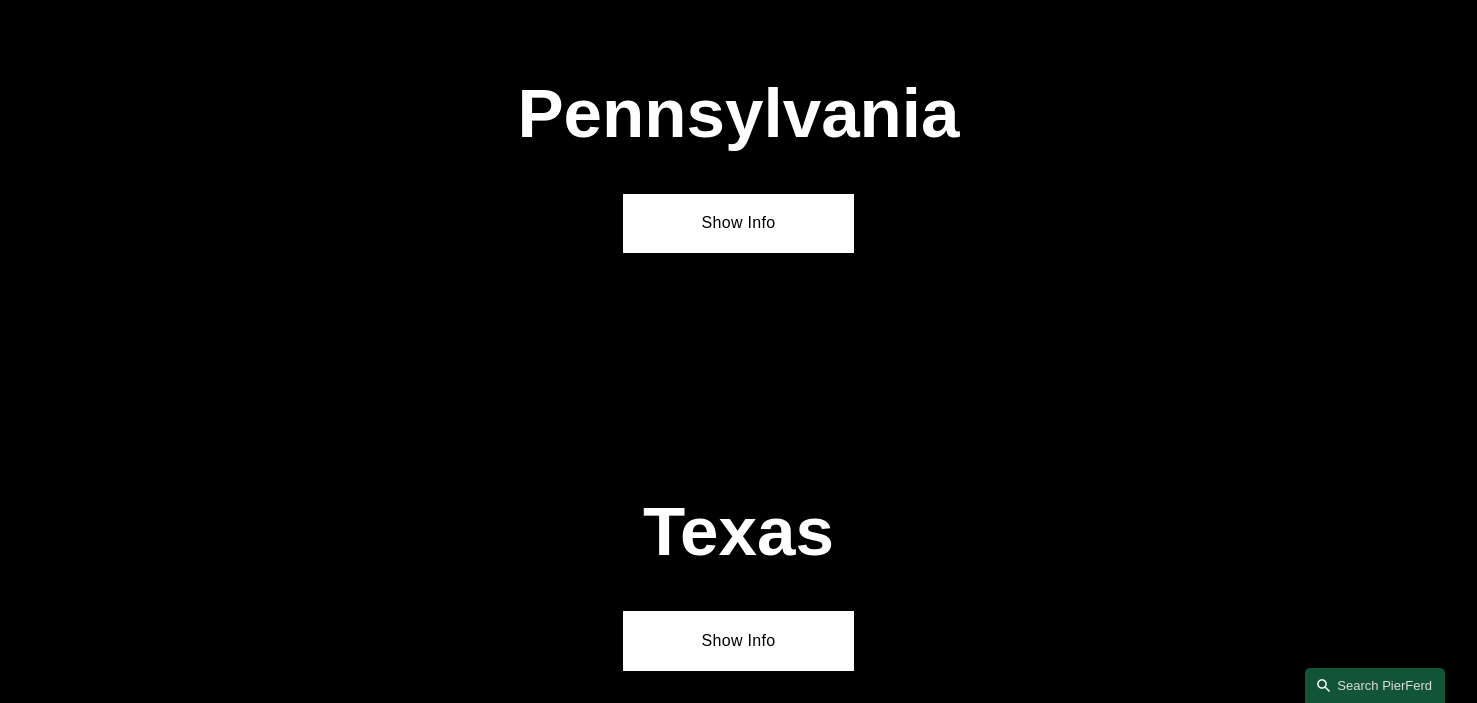 scroll, scrollTop: 6328, scrollLeft: 0, axis: vertical 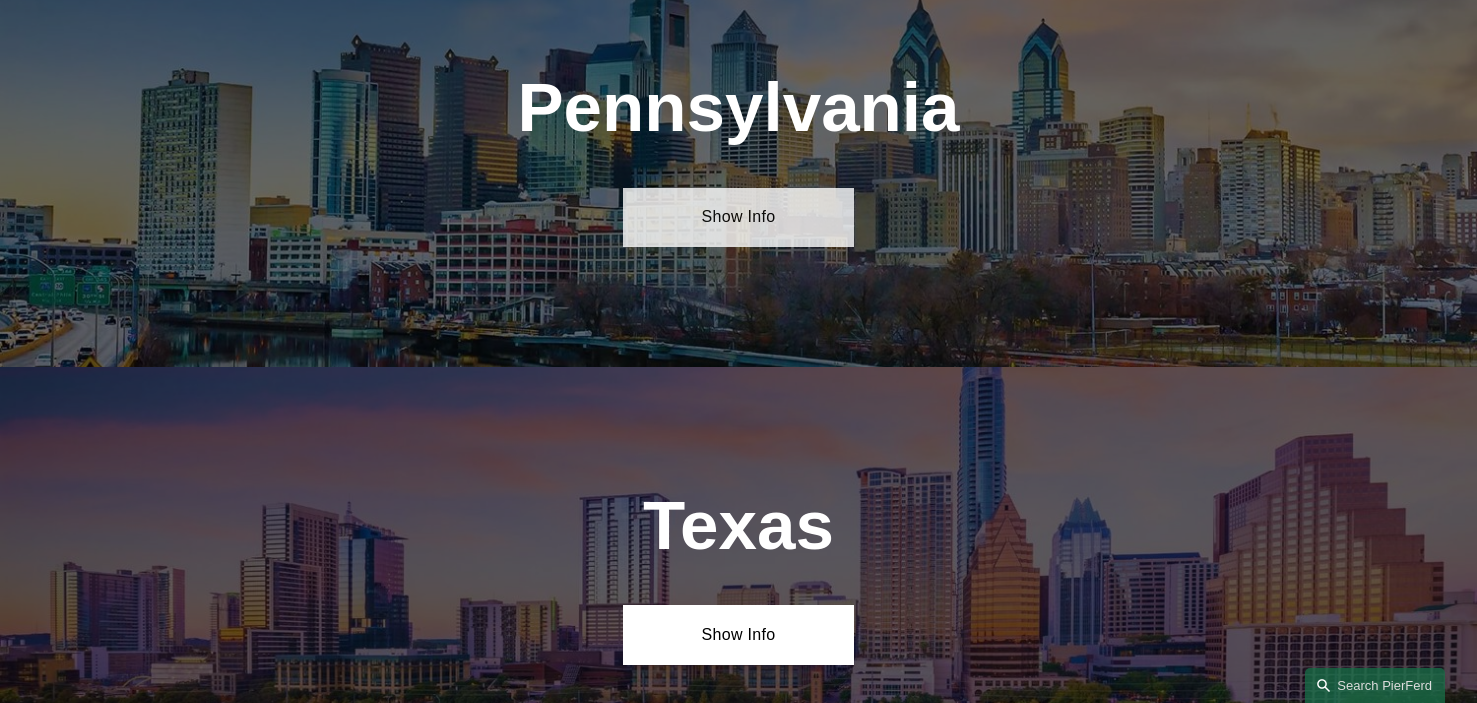 click on "Show Info" at bounding box center (738, 218) 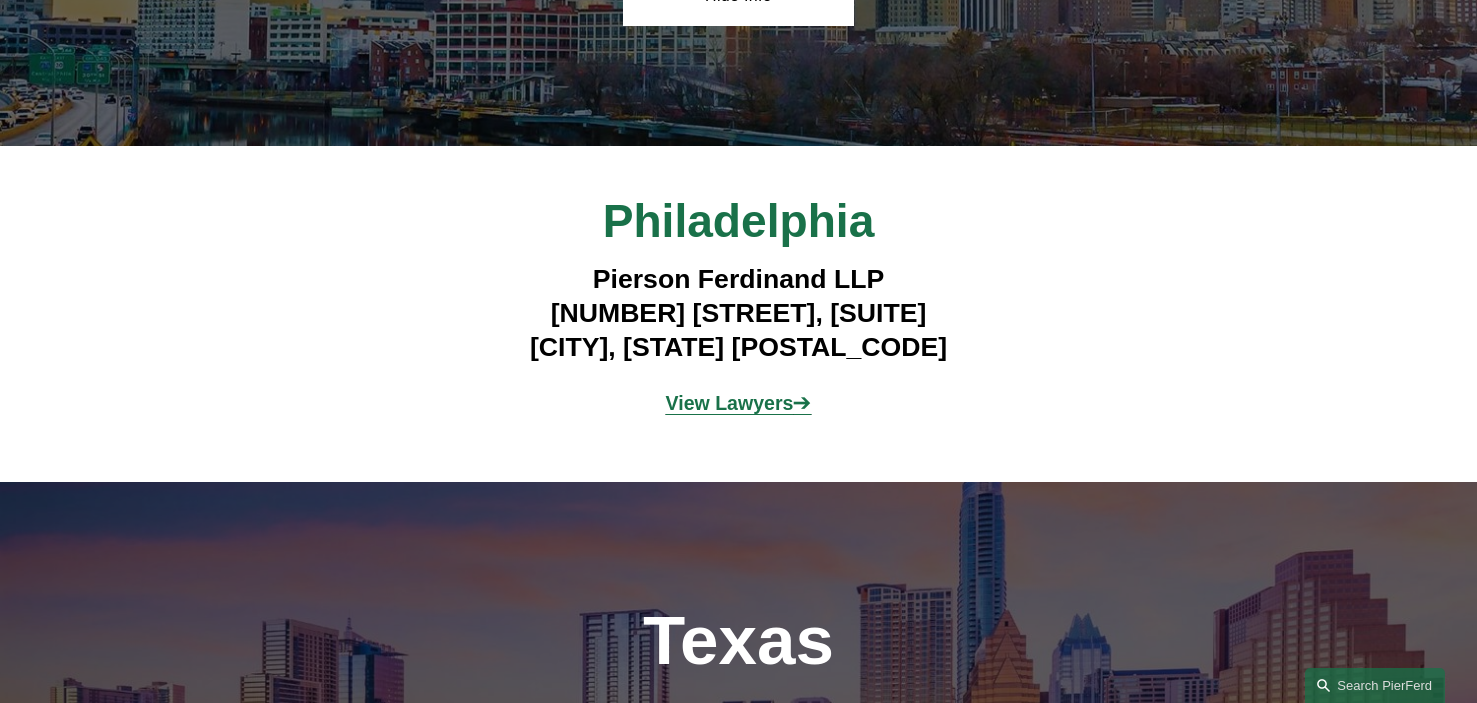 scroll, scrollTop: 6528, scrollLeft: 0, axis: vertical 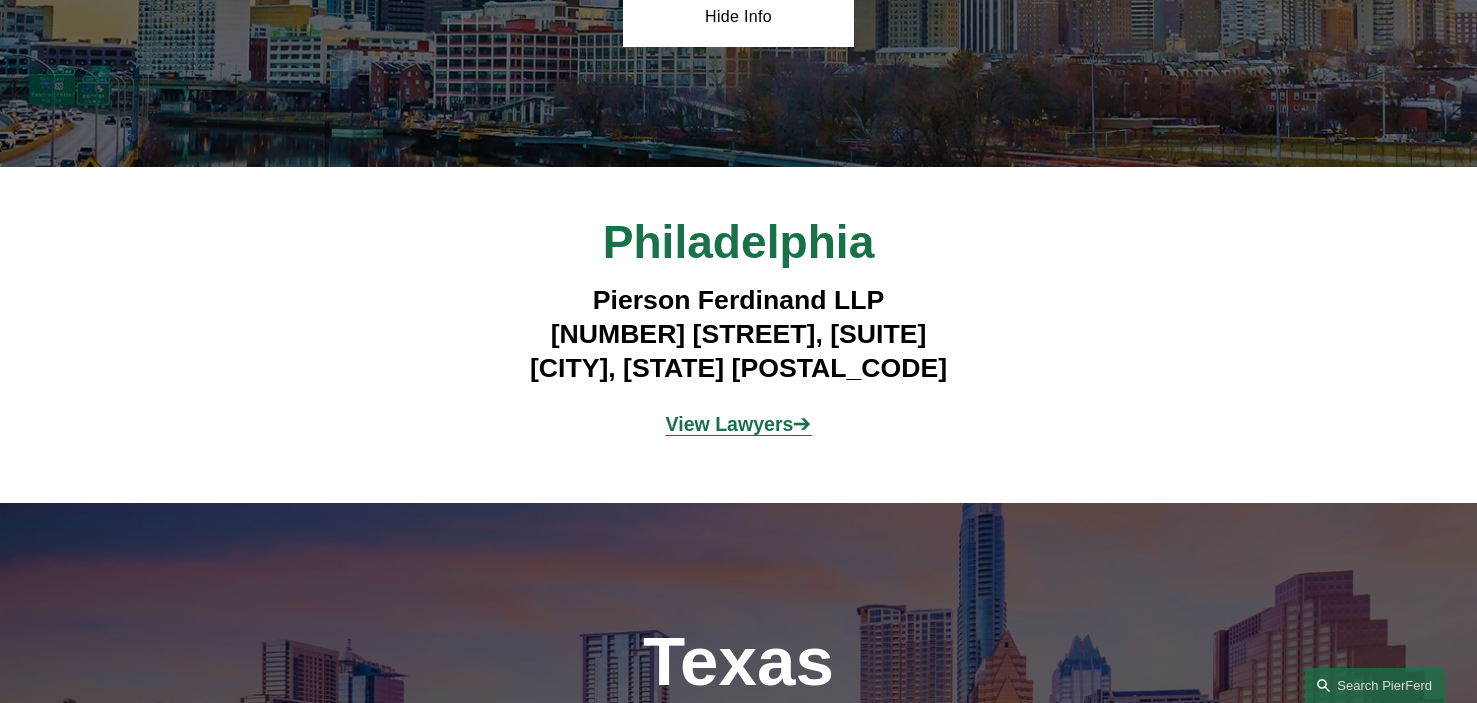 click on "View Lawyers" at bounding box center (730, 424) 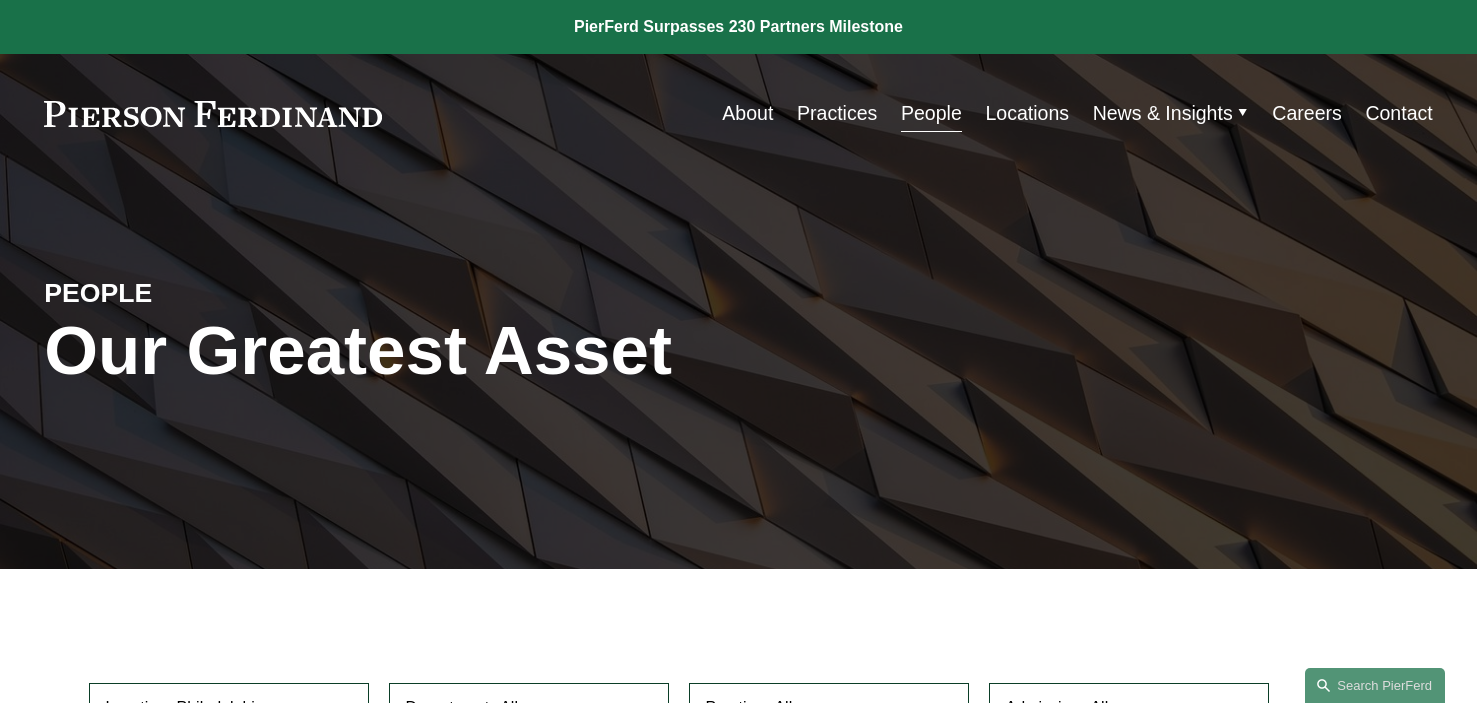 scroll, scrollTop: 0, scrollLeft: 0, axis: both 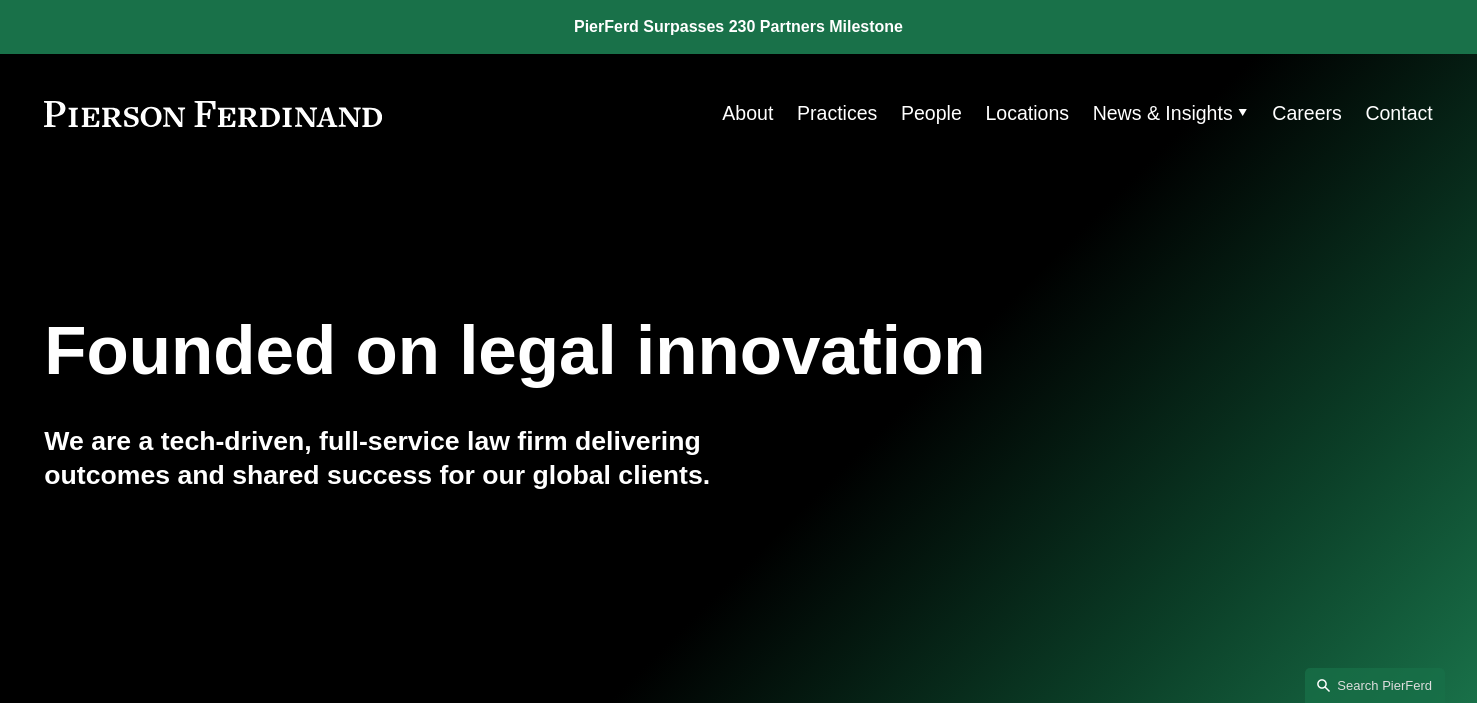 click on "Contact" at bounding box center [1398, 113] 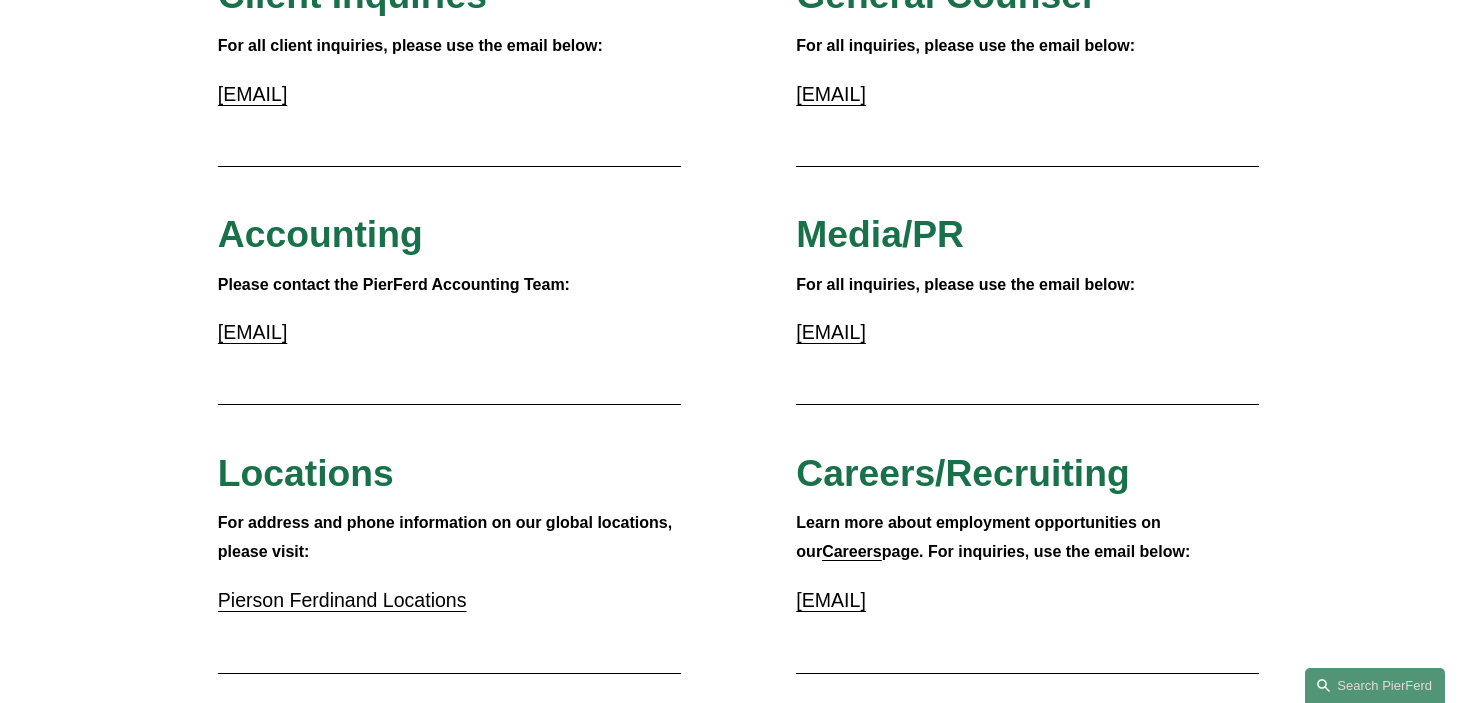 scroll, scrollTop: 200, scrollLeft: 0, axis: vertical 